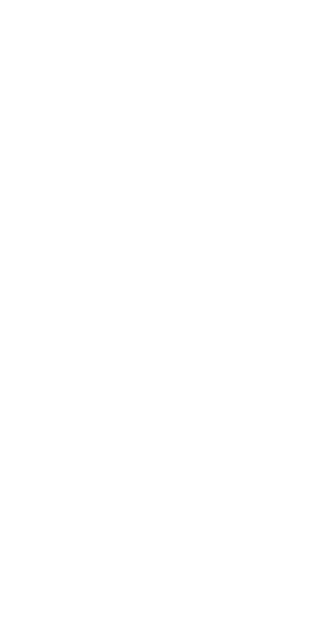 scroll, scrollTop: 0, scrollLeft: 0, axis: both 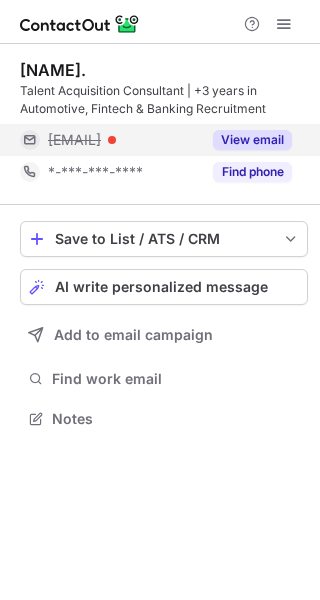 click on "View email" at bounding box center (252, 140) 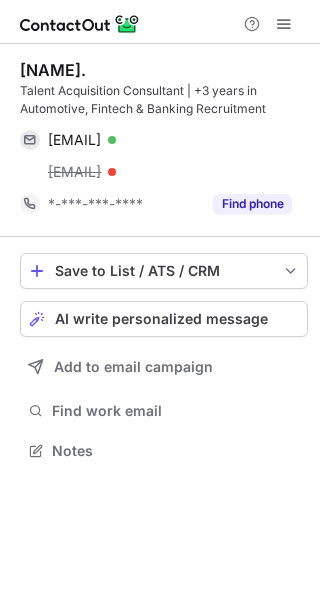 scroll, scrollTop: 10, scrollLeft: 10, axis: both 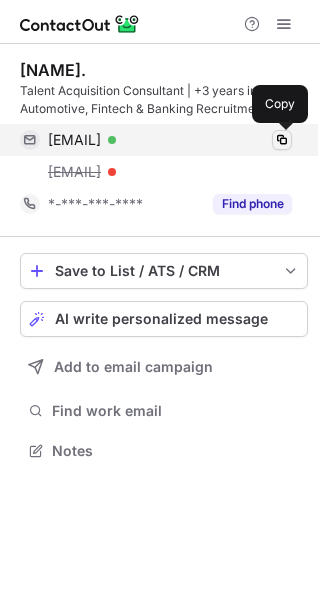 click at bounding box center (282, 140) 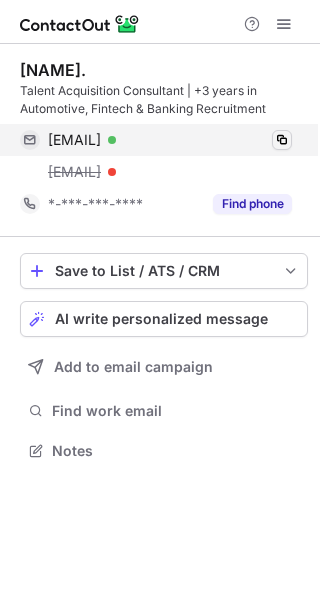 click at bounding box center [282, 140] 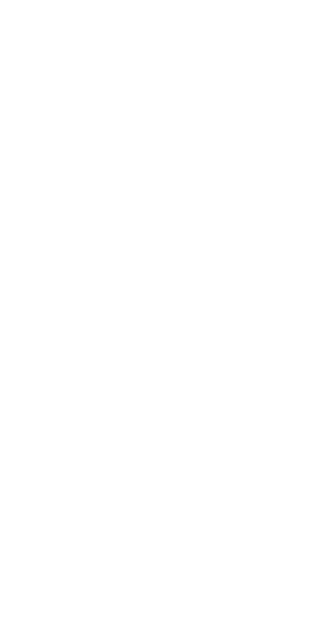scroll, scrollTop: 0, scrollLeft: 0, axis: both 